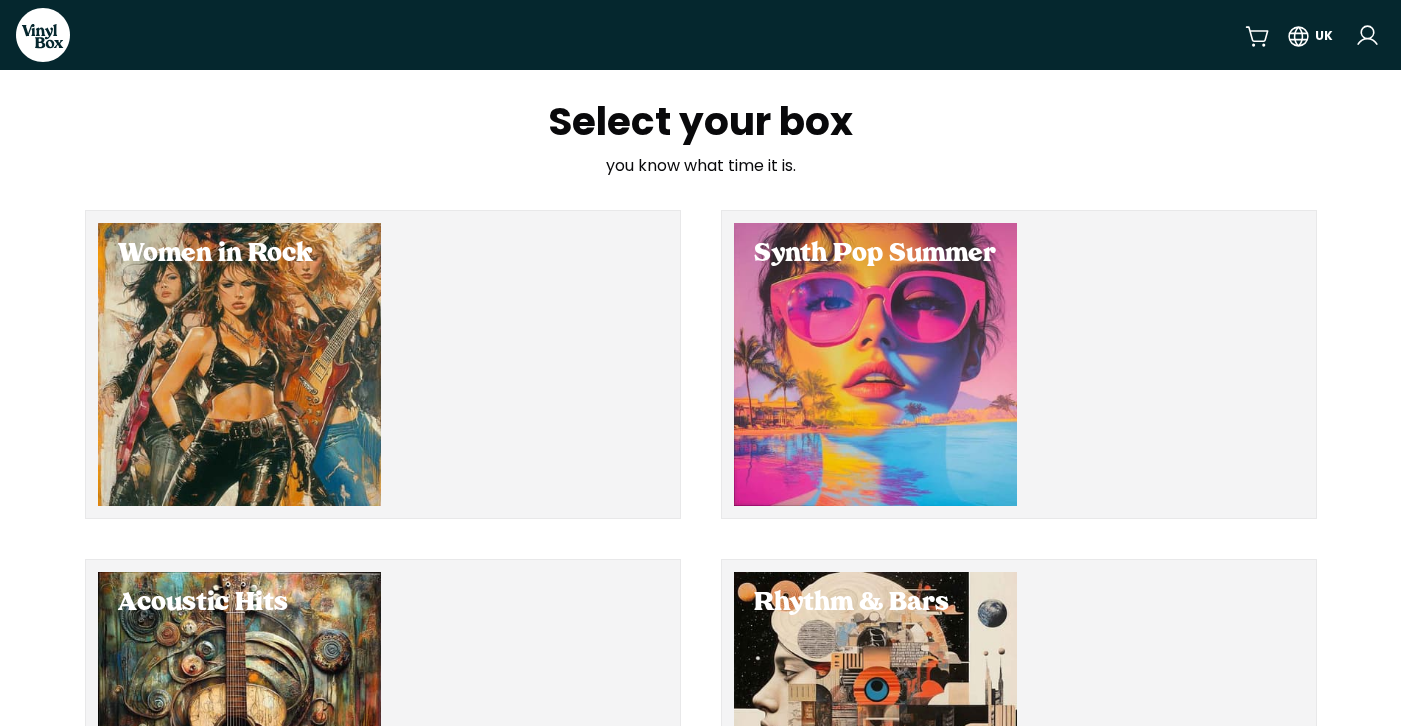 scroll, scrollTop: 0, scrollLeft: 0, axis: both 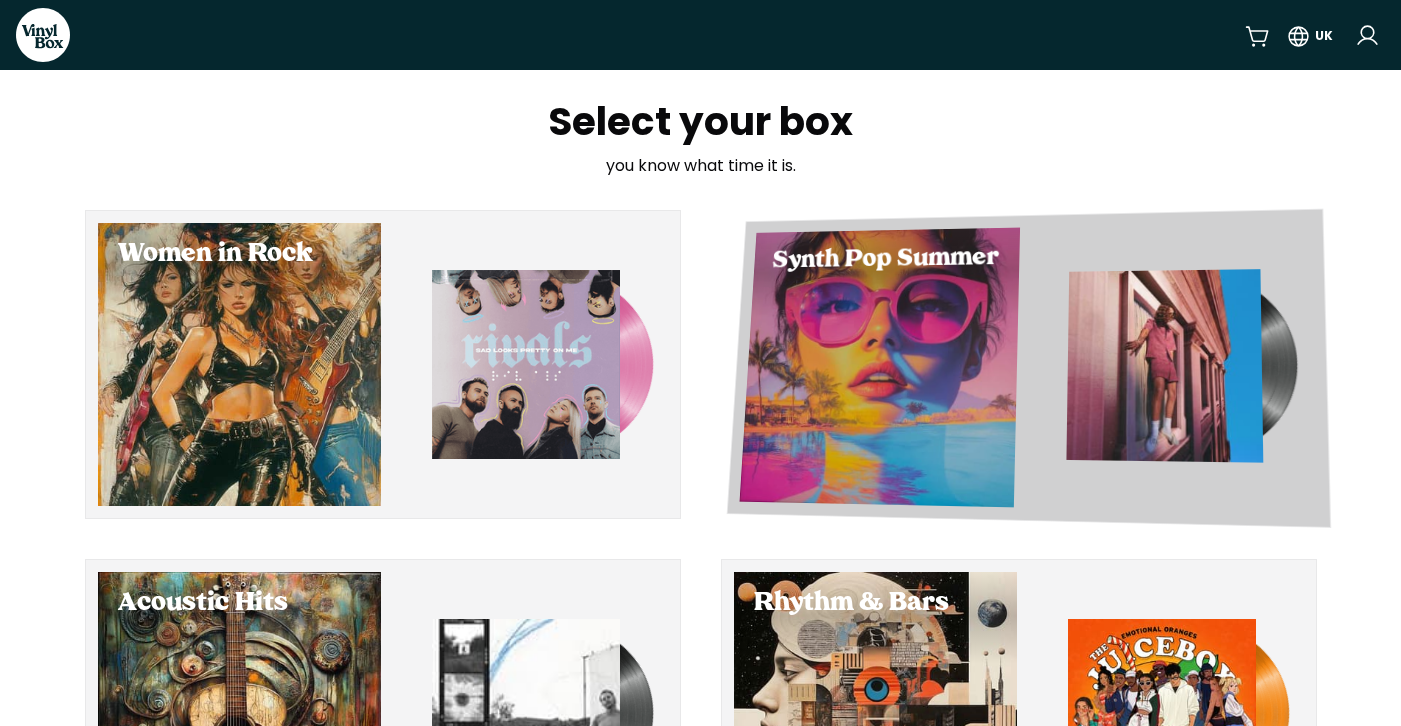 click at bounding box center [879, 368] 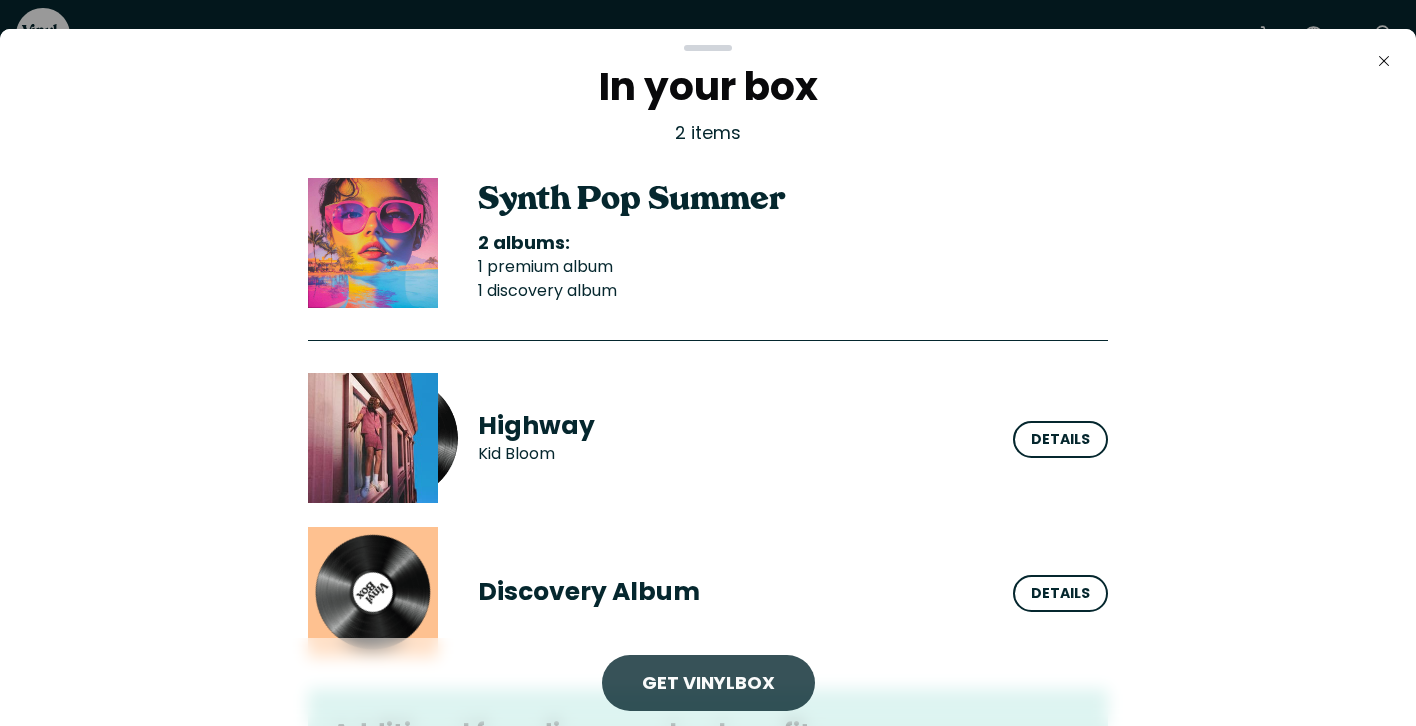 click on "Get VinylBox" at bounding box center [708, 683] 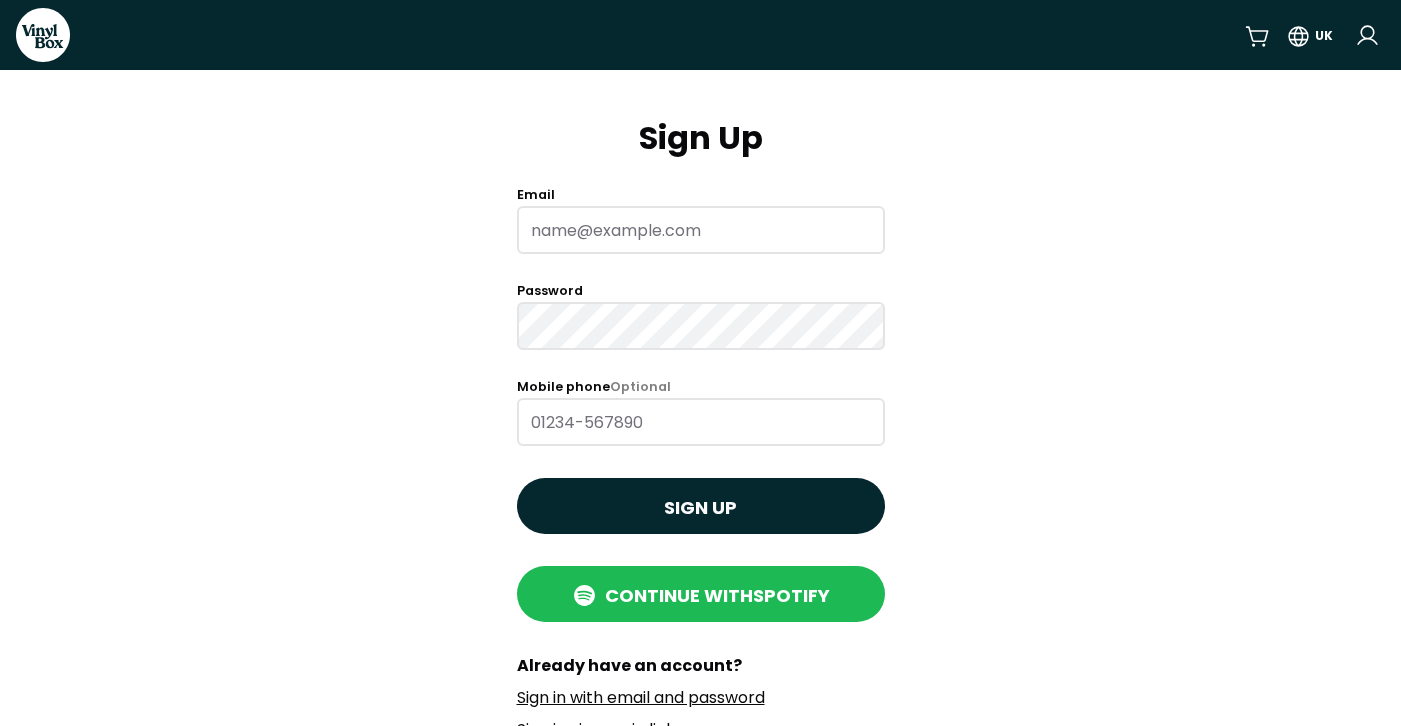type on "[EMAIL_ADDRESS][DOMAIN_NAME]" 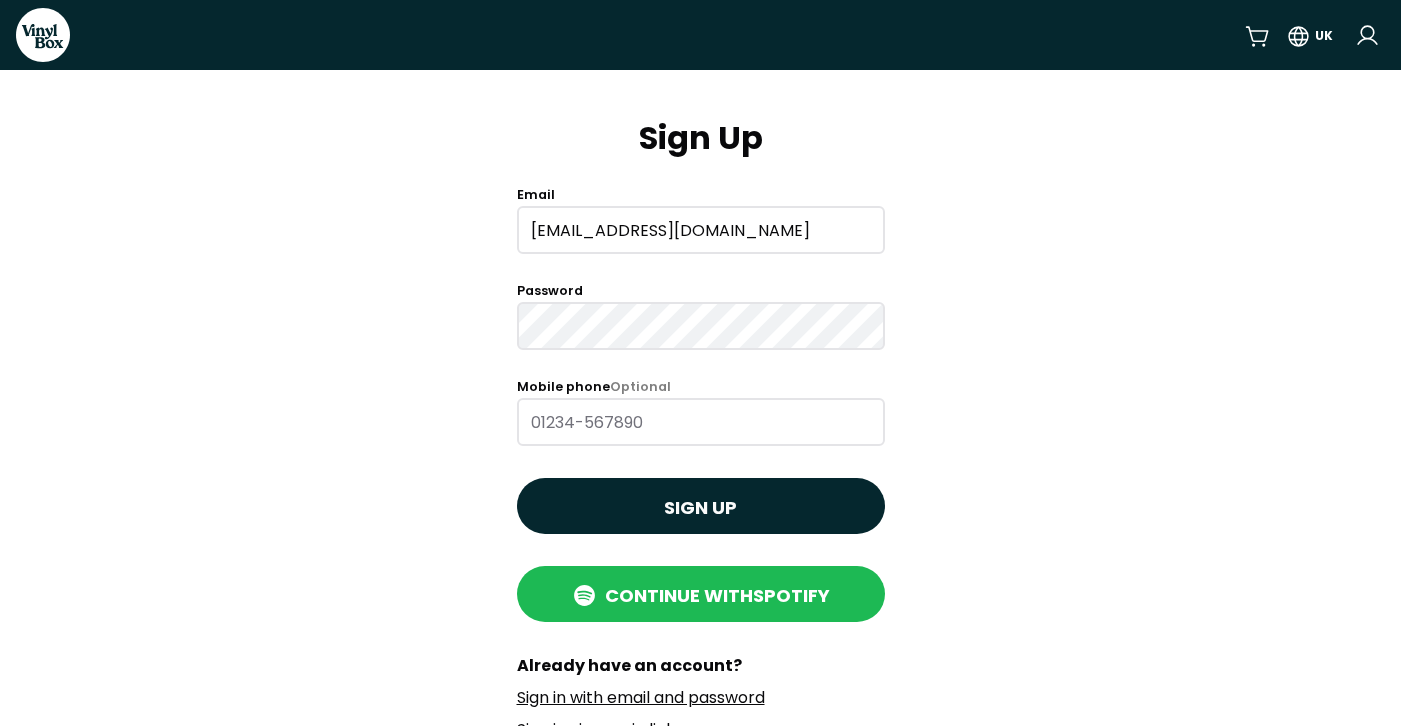 click on "Sign Up Email [EMAIL_ADDRESS][DOMAIN_NAME] Password Mobile phone   Optional   Sign up   Continue with  Spotify Already have an account? Sign in with email and password Sign in via magic link   Terms & Privacy © 2024 VinylBox" at bounding box center [700, 464] 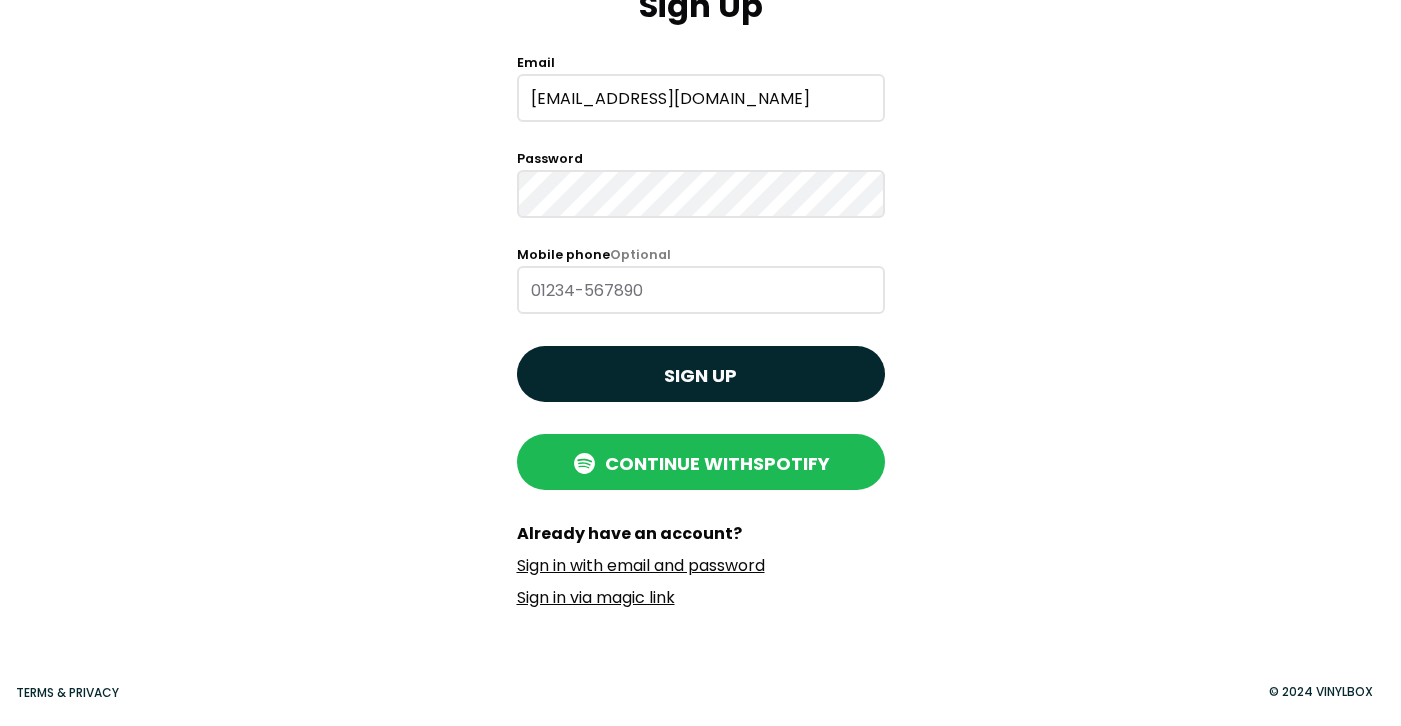 scroll, scrollTop: 132, scrollLeft: 0, axis: vertical 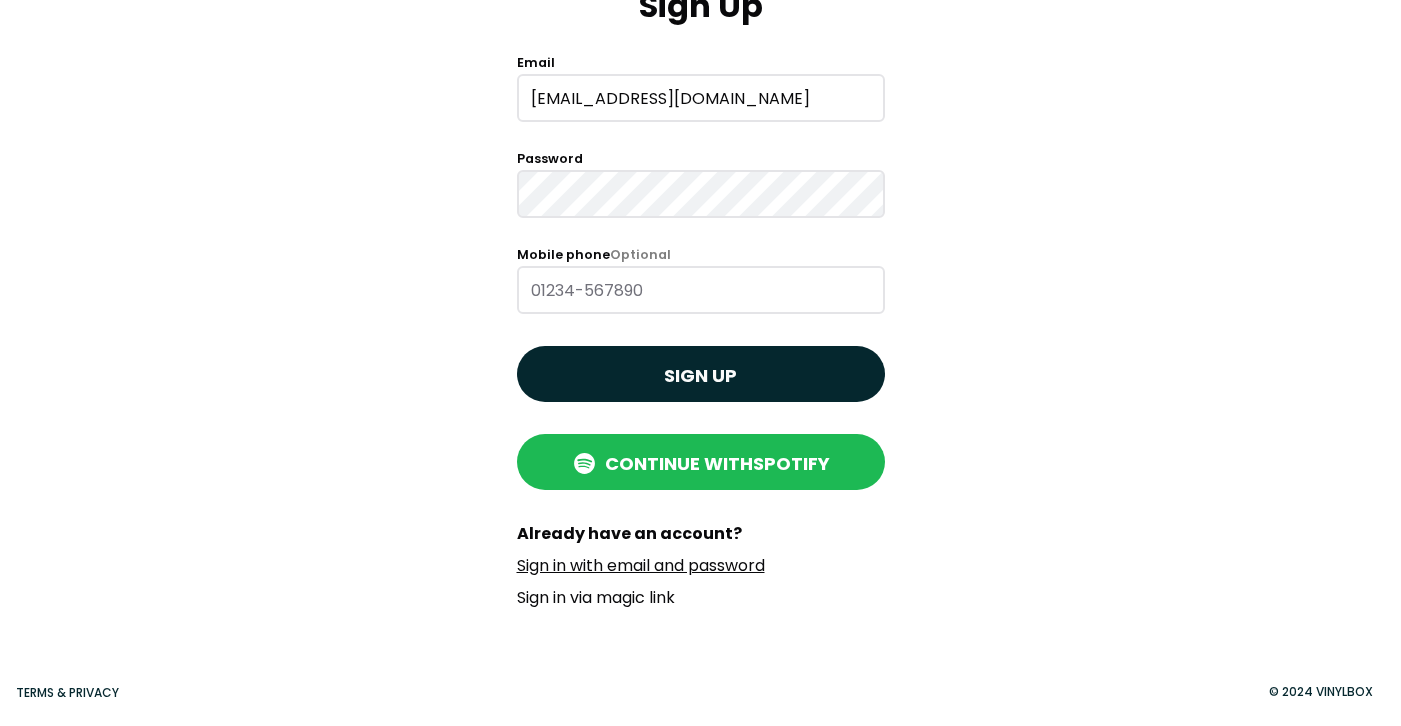 click on "Sign in via magic link" at bounding box center (596, 597) 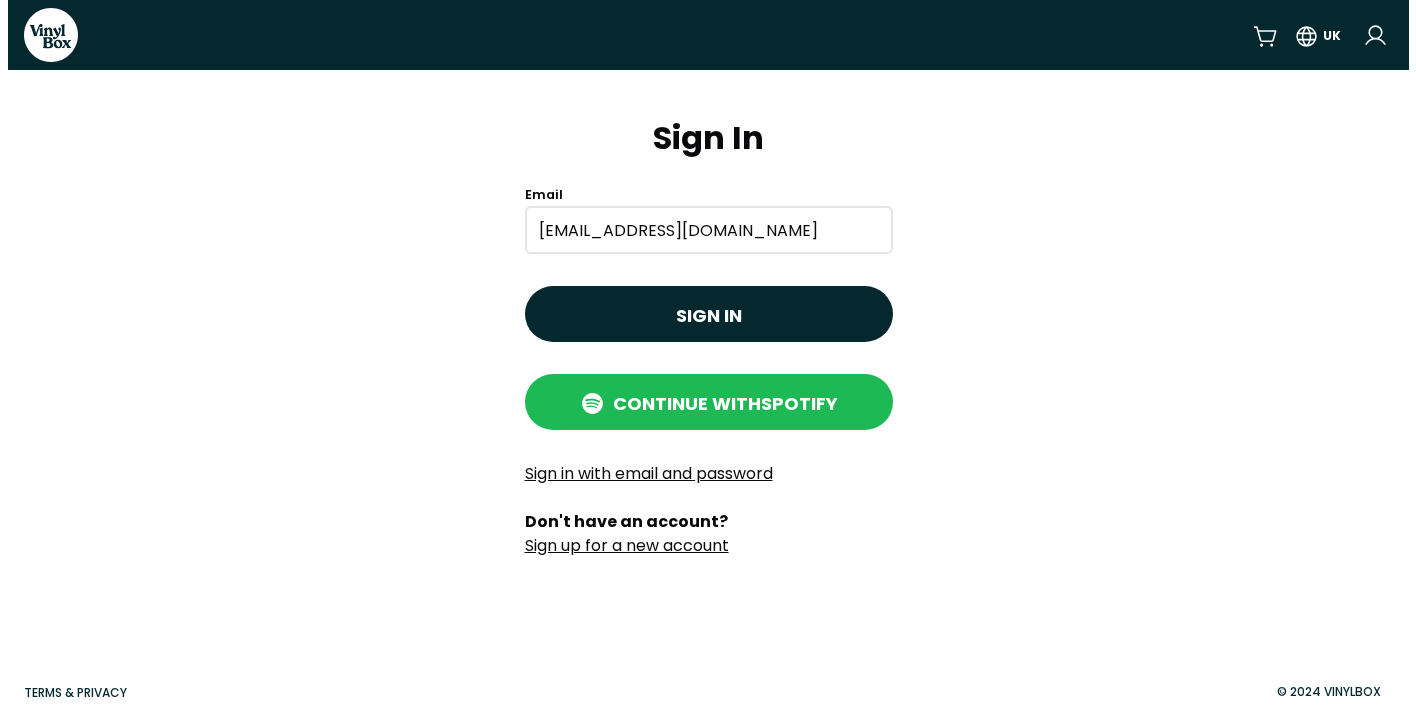 scroll, scrollTop: 0, scrollLeft: 0, axis: both 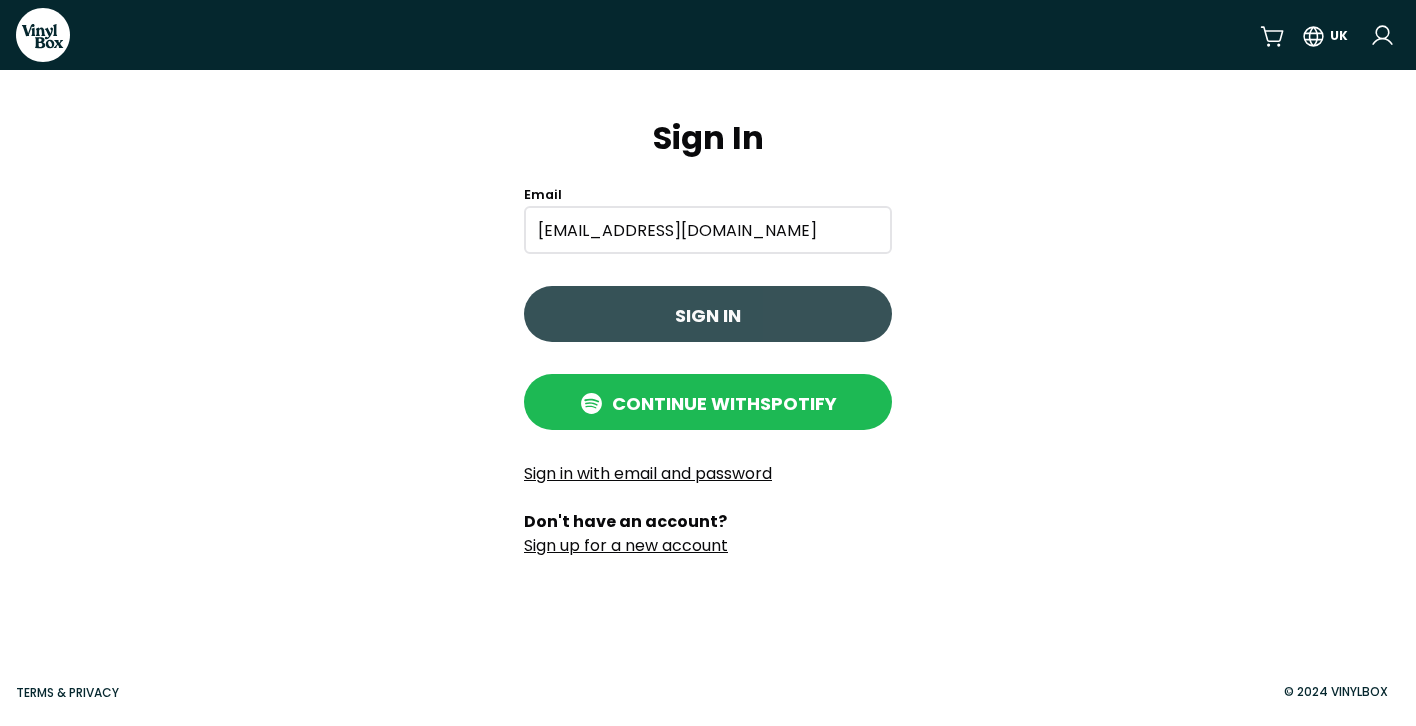 click on "Sign in" at bounding box center (708, 315) 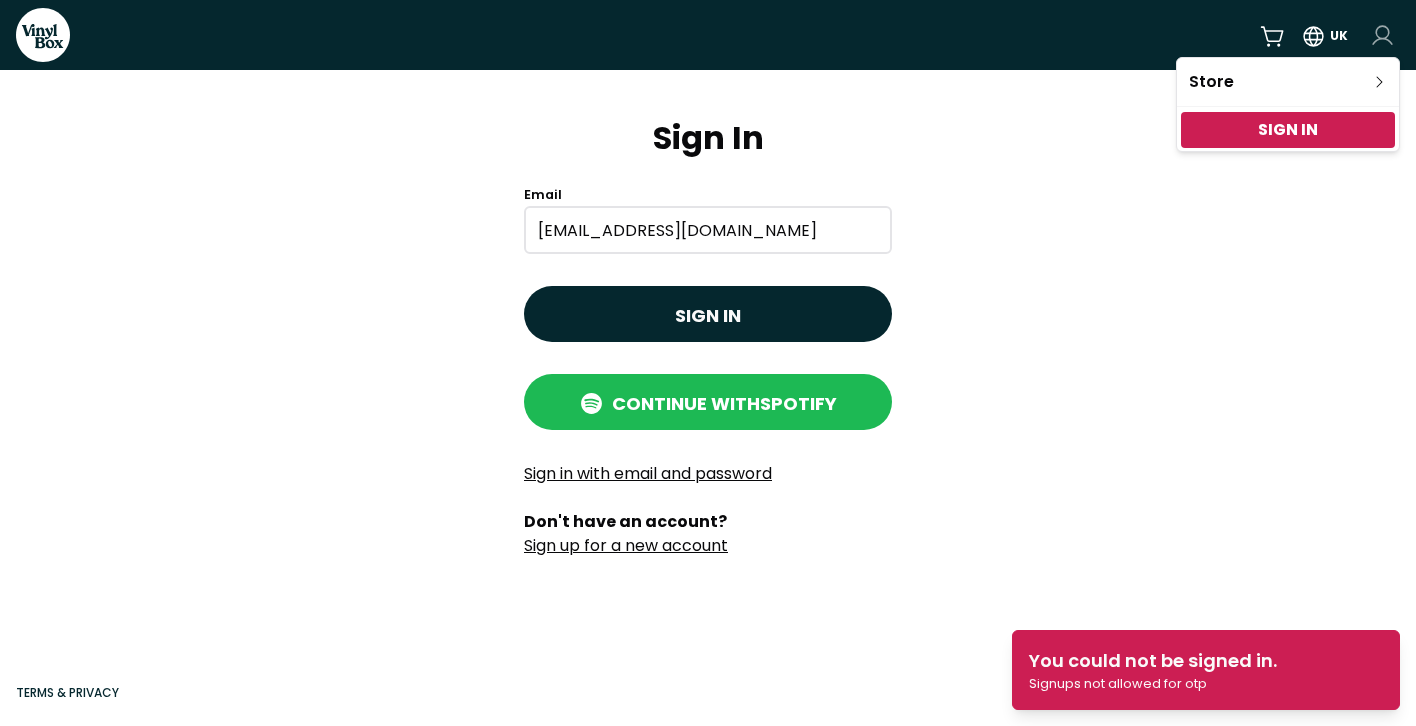 click on "VinylBox     UK   Sign In Email [EMAIL_ADDRESS][DOMAIN_NAME]   Sign in   Continue with  Spotify Sign in with email and password Don't have an account? Sign up for a new account   Terms & Privacy © 2024 VinylBox You could not be signed in. Signups not allowed for otp Store   Sign In" at bounding box center [708, 363] 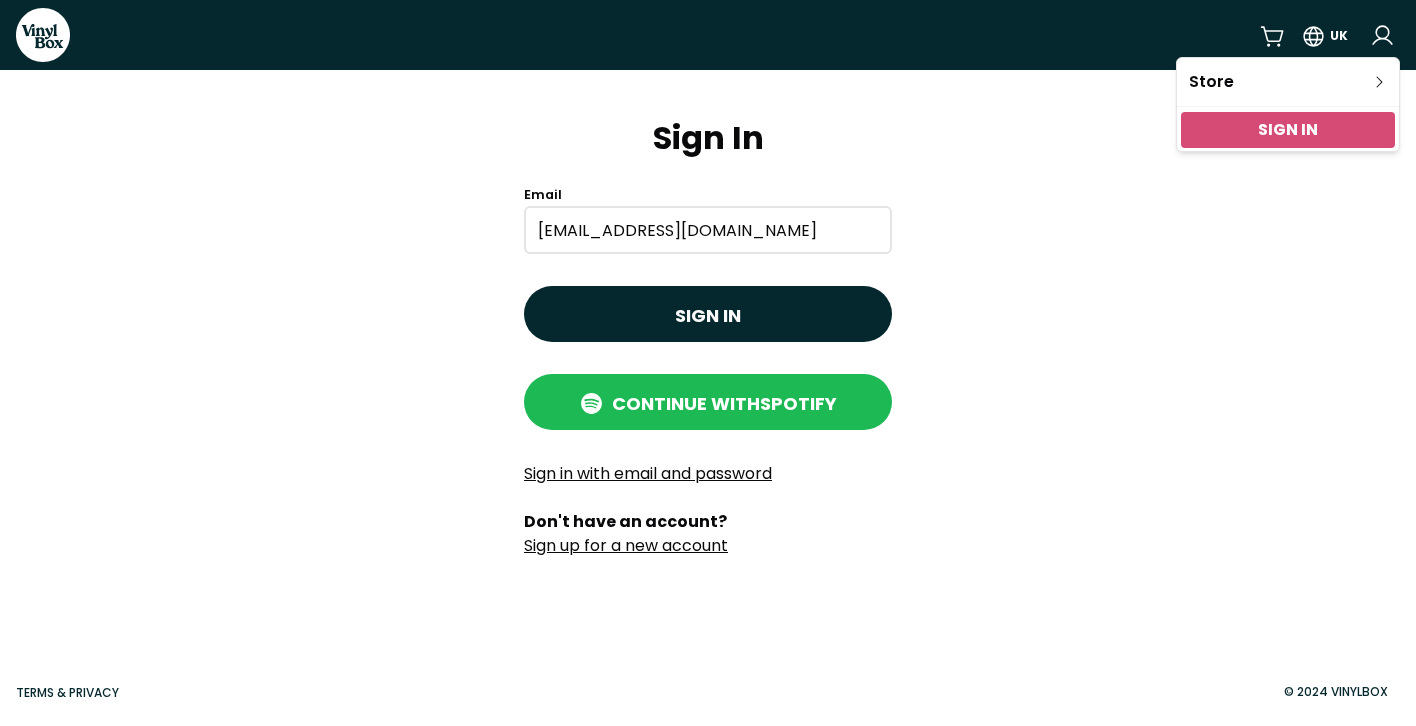 click on "Sign In" at bounding box center [1288, 129] 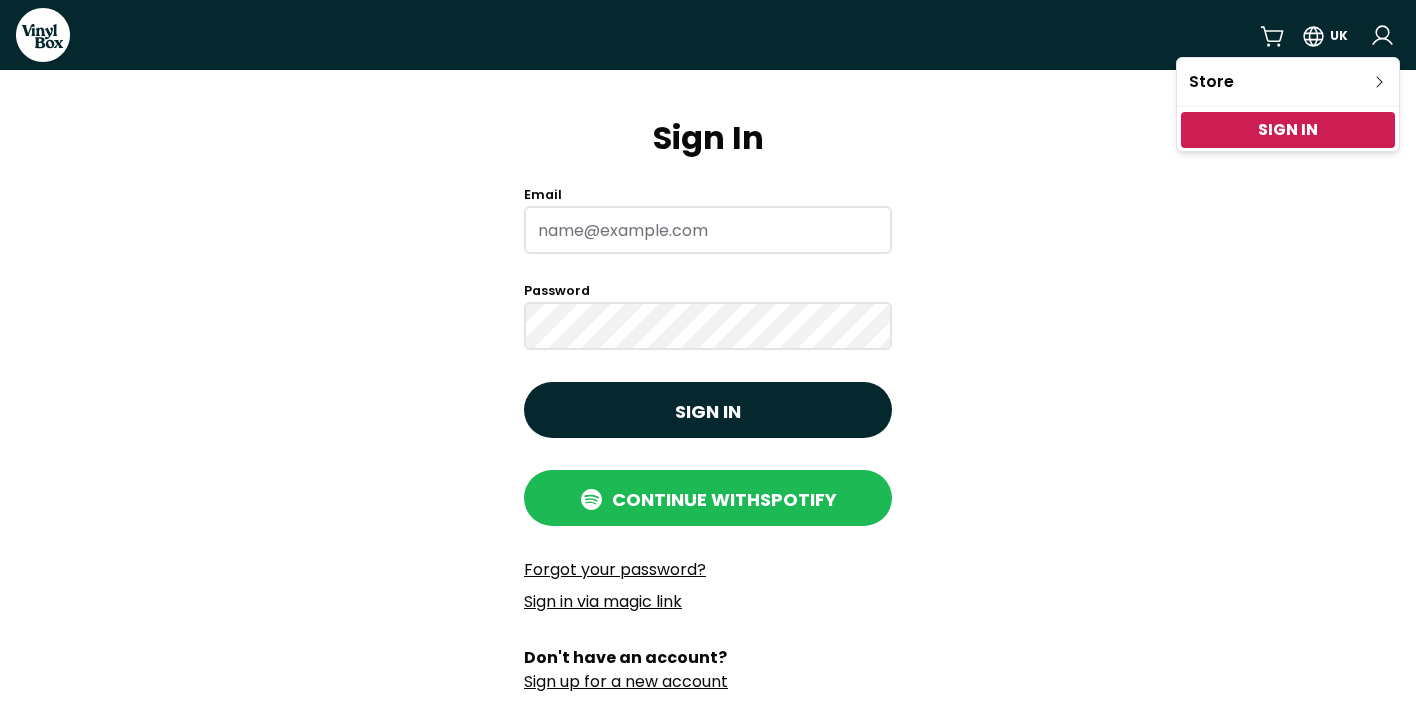 click on "VinylBox     UK   Sign In Email Password   Sign in   Continue with  Spotify Forgot your password? Sign in via magic link Don't have an account? Sign up for a new account   Terms & Privacy © 2024 VinylBox Store   Sign In" at bounding box center [708, 363] 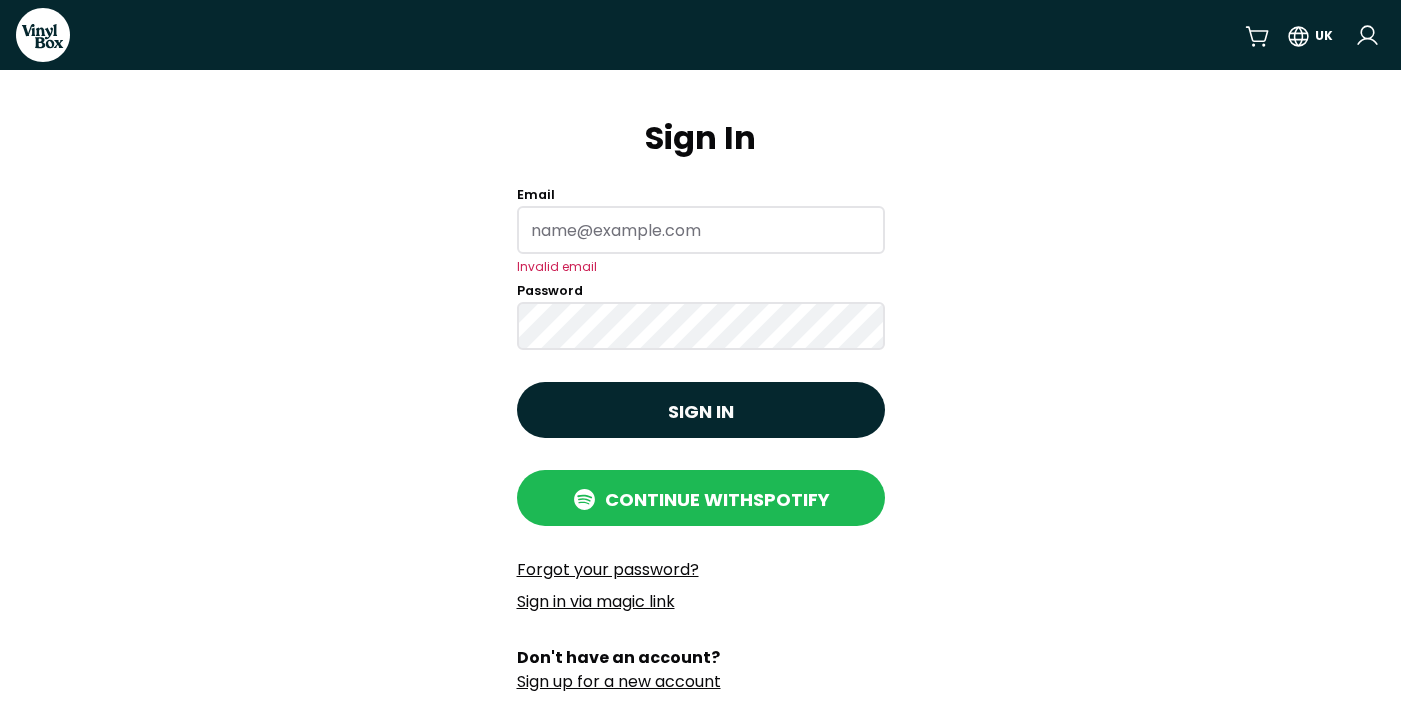 click on "Email" at bounding box center [701, 230] 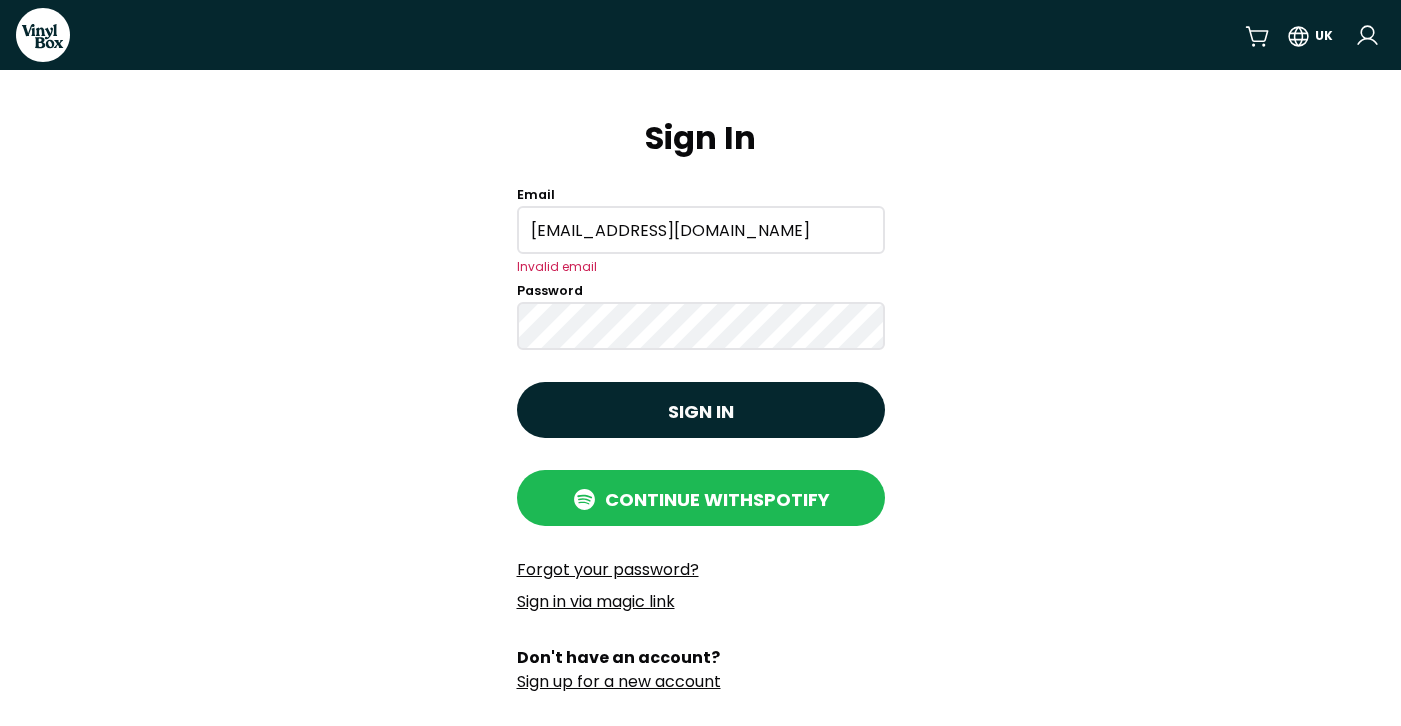 click on "Sign in" at bounding box center (701, 410) 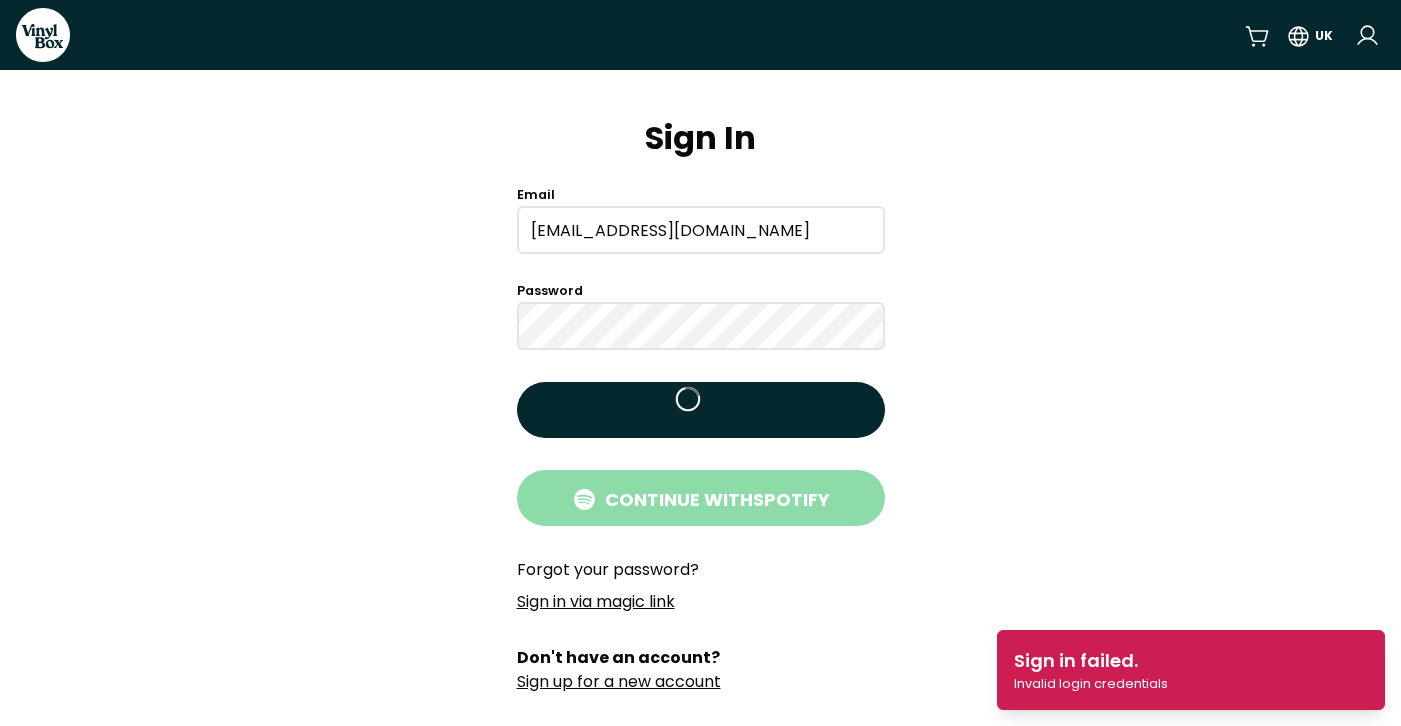 click on "Forgot your password?" at bounding box center (608, 569) 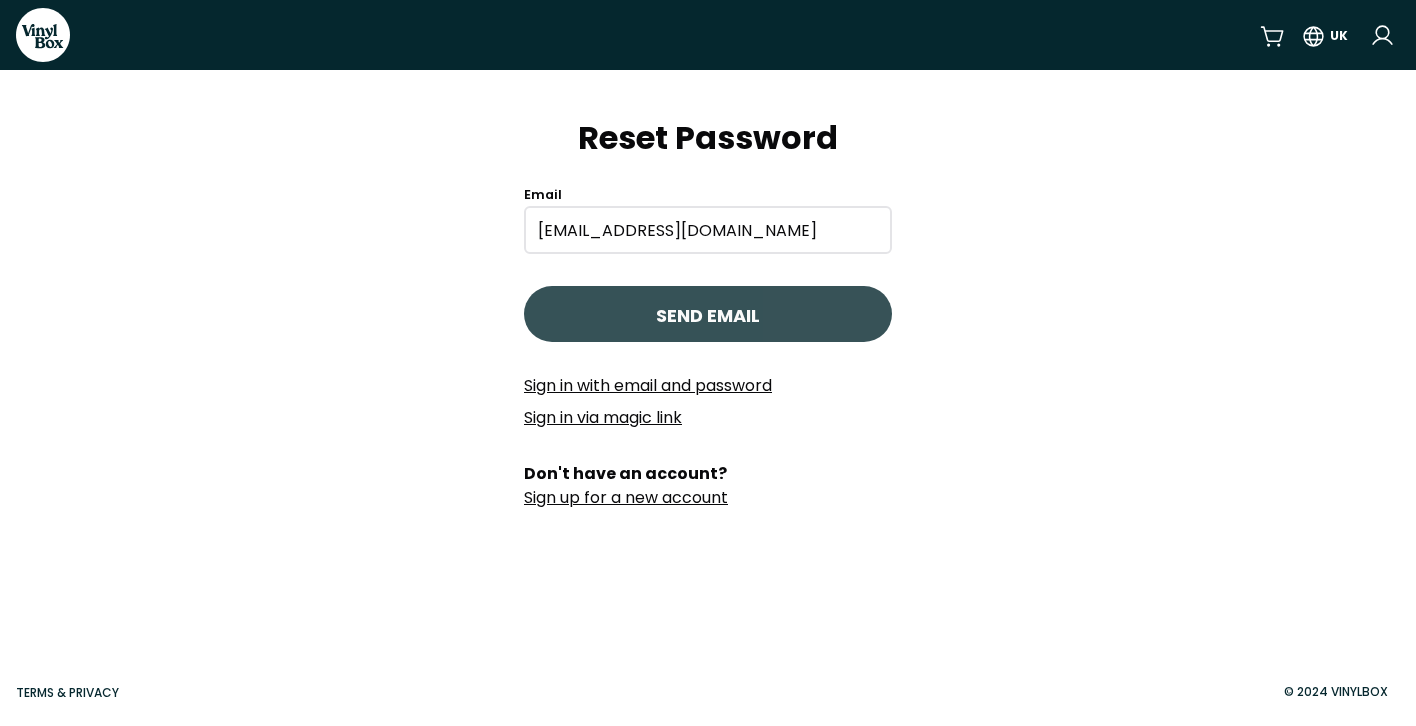 click on "Send Email" at bounding box center (708, 315) 